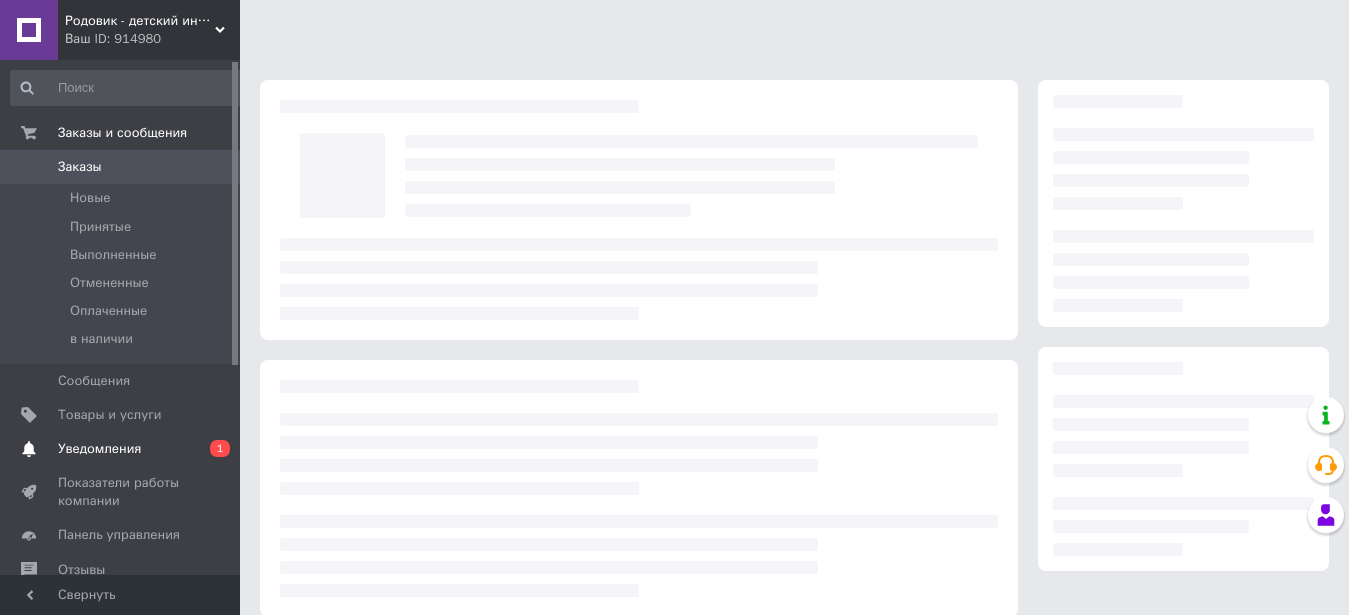 scroll, scrollTop: 0, scrollLeft: 0, axis: both 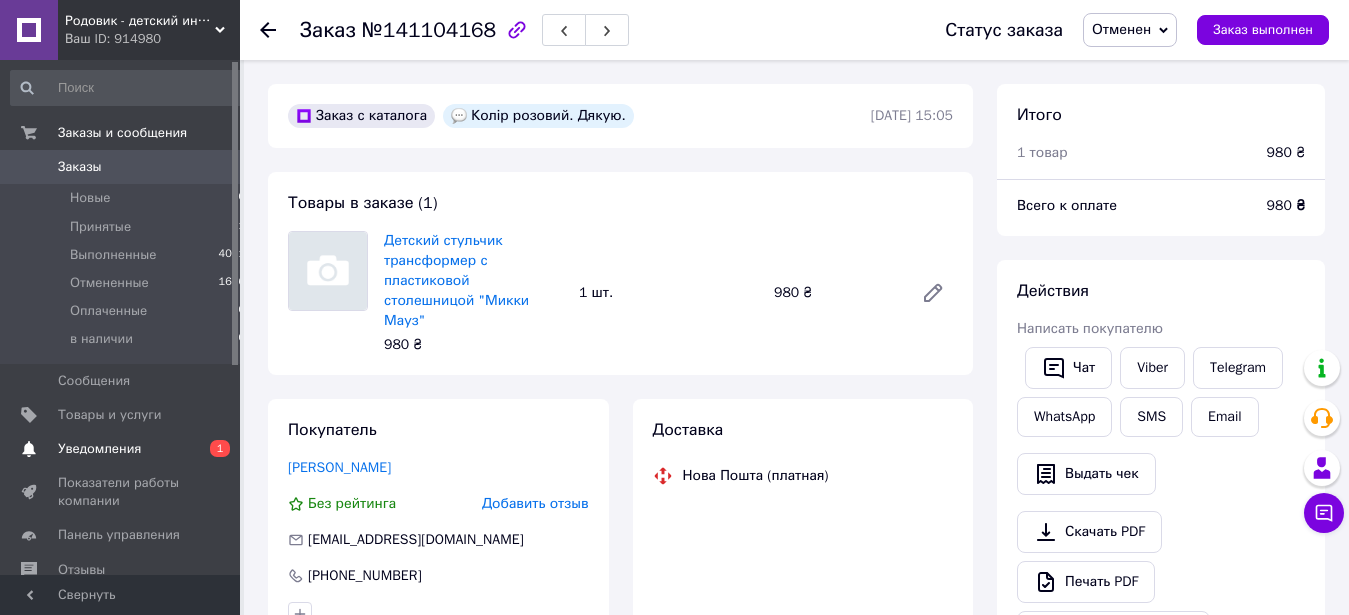 click on "Уведомления 0 1" at bounding box center [128, 449] 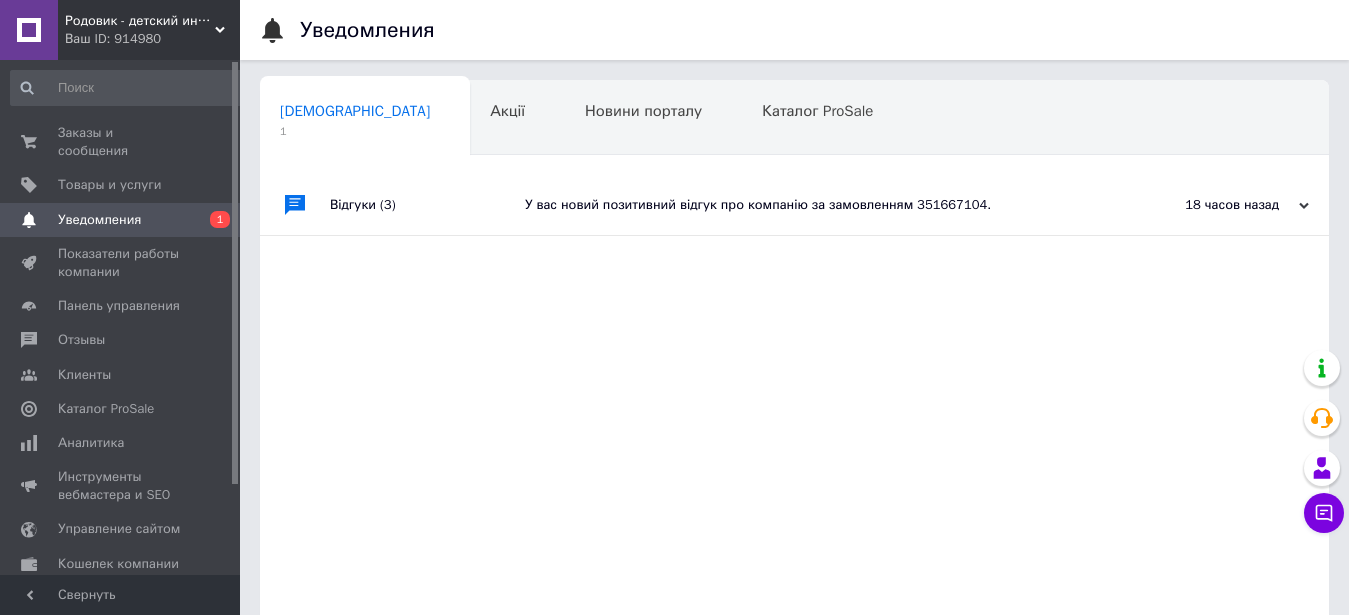 click on "У вас новий позитивний відгук про компанію за замовленням 351667104." at bounding box center [817, 205] 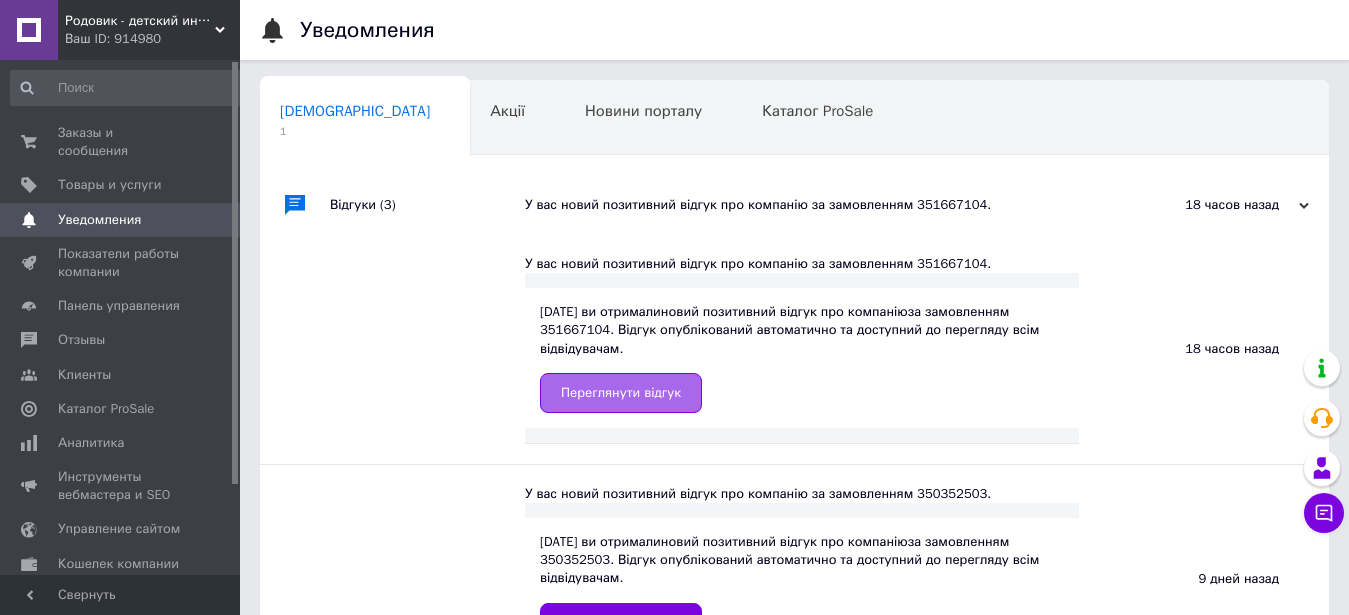 click on "Переглянути відгук" at bounding box center (621, 393) 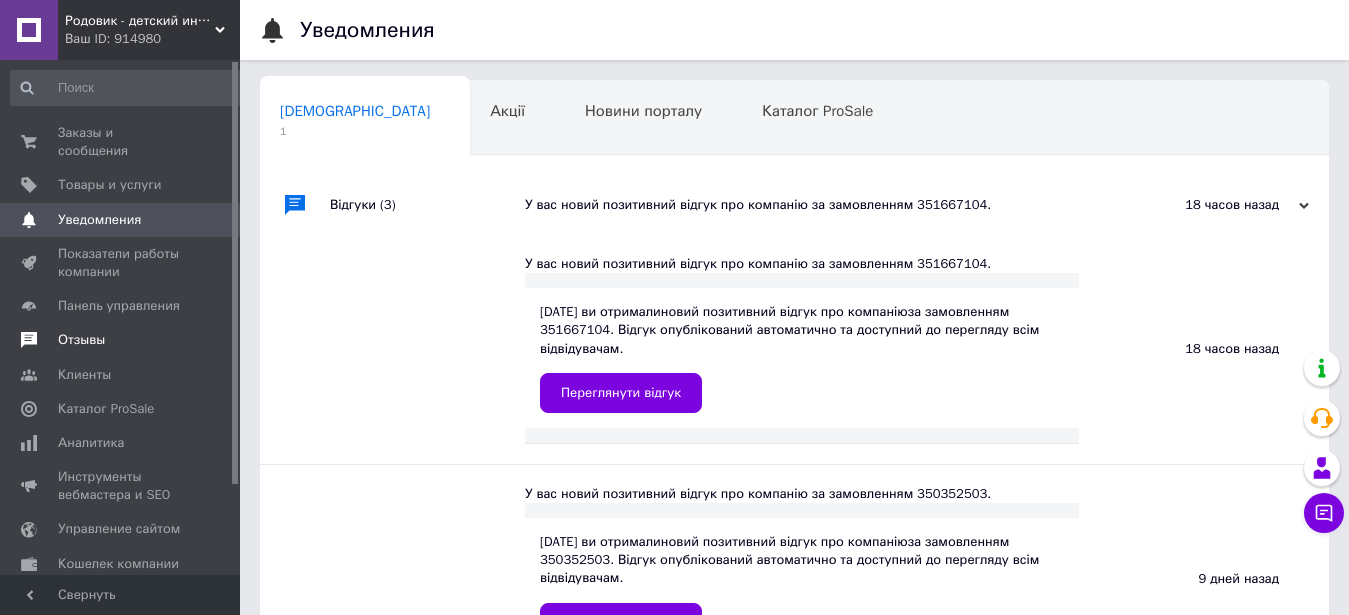 click on "Отзывы" at bounding box center [128, 340] 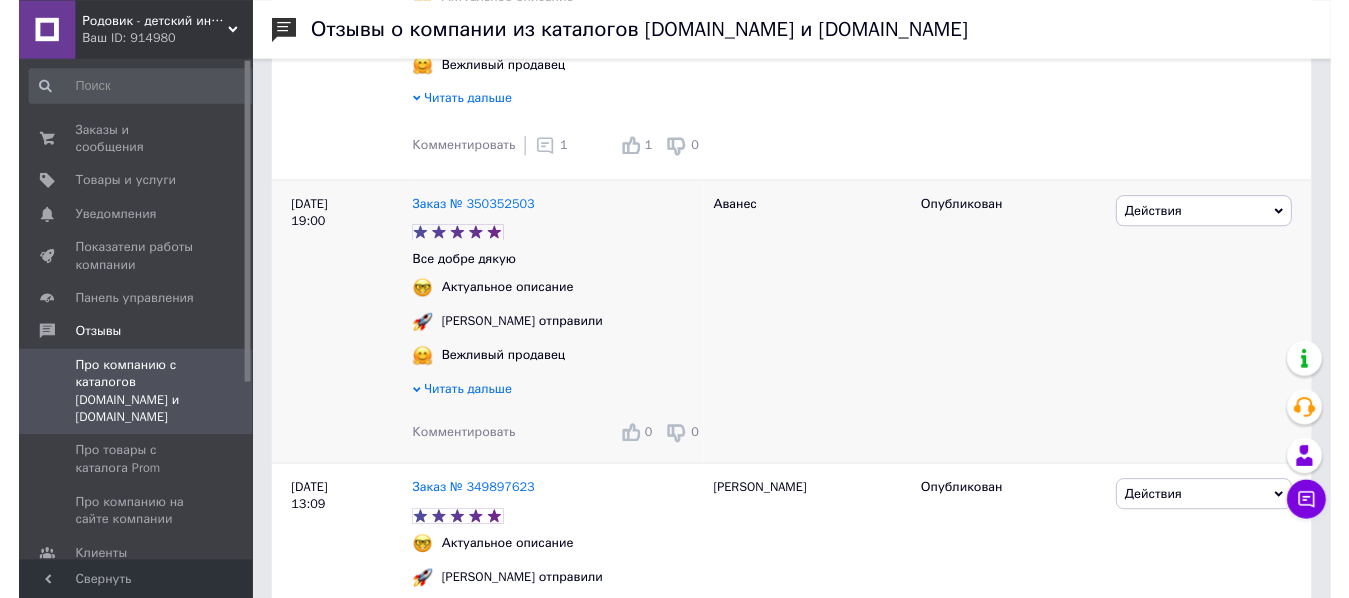 scroll, scrollTop: 612, scrollLeft: 0, axis: vertical 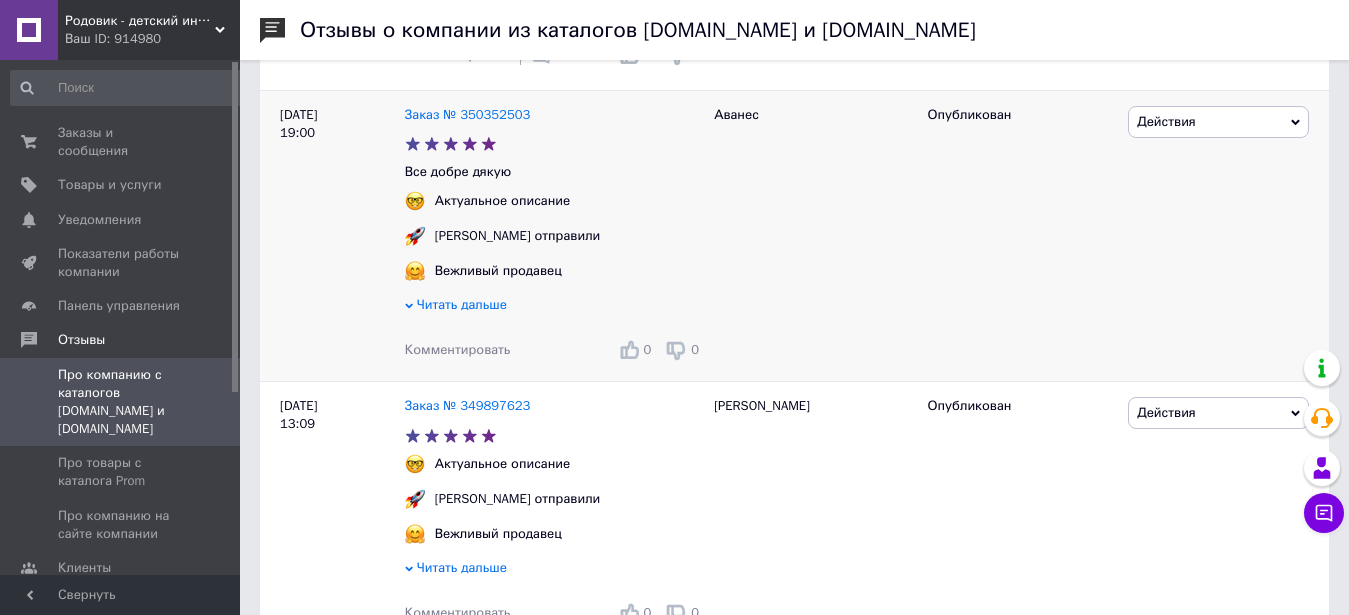 click on "Комментировать" at bounding box center [458, 349] 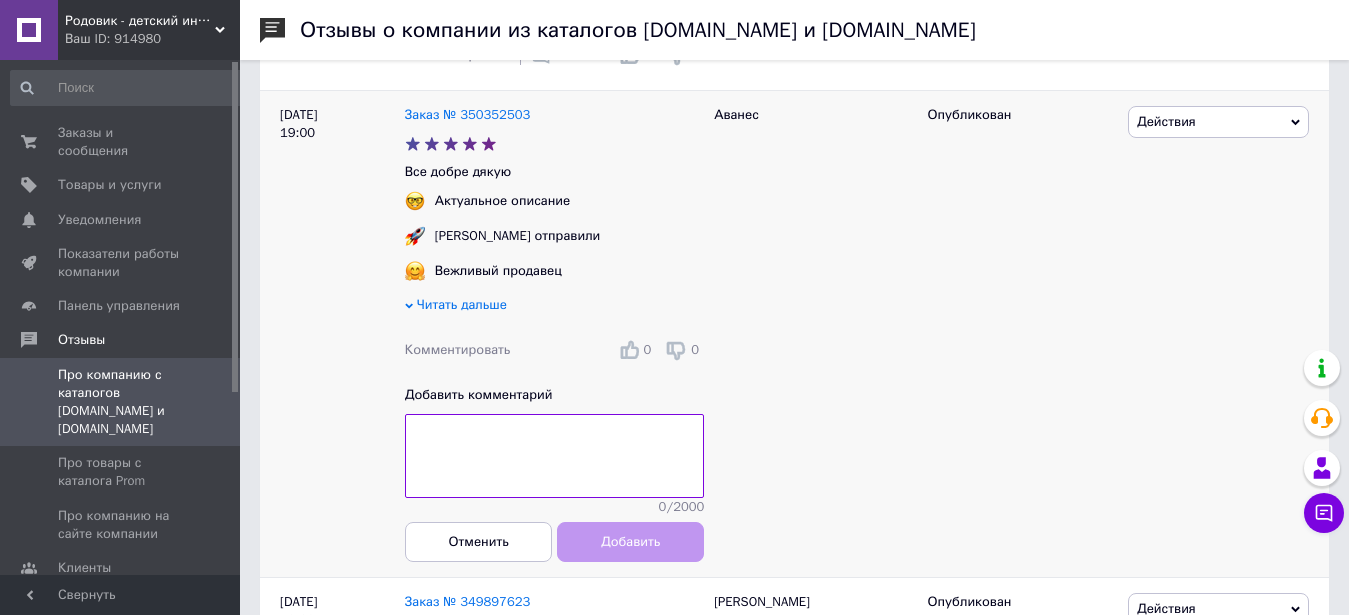 click at bounding box center (554, 456) 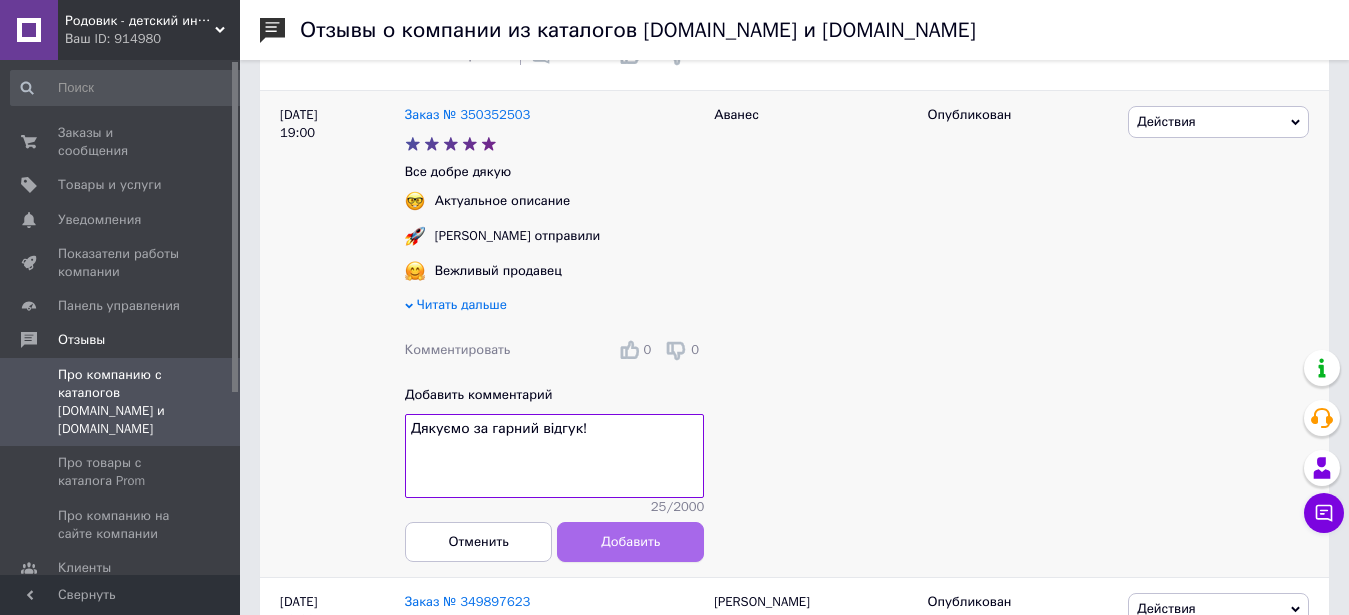 type on "Дякуємо за гарний відгук!" 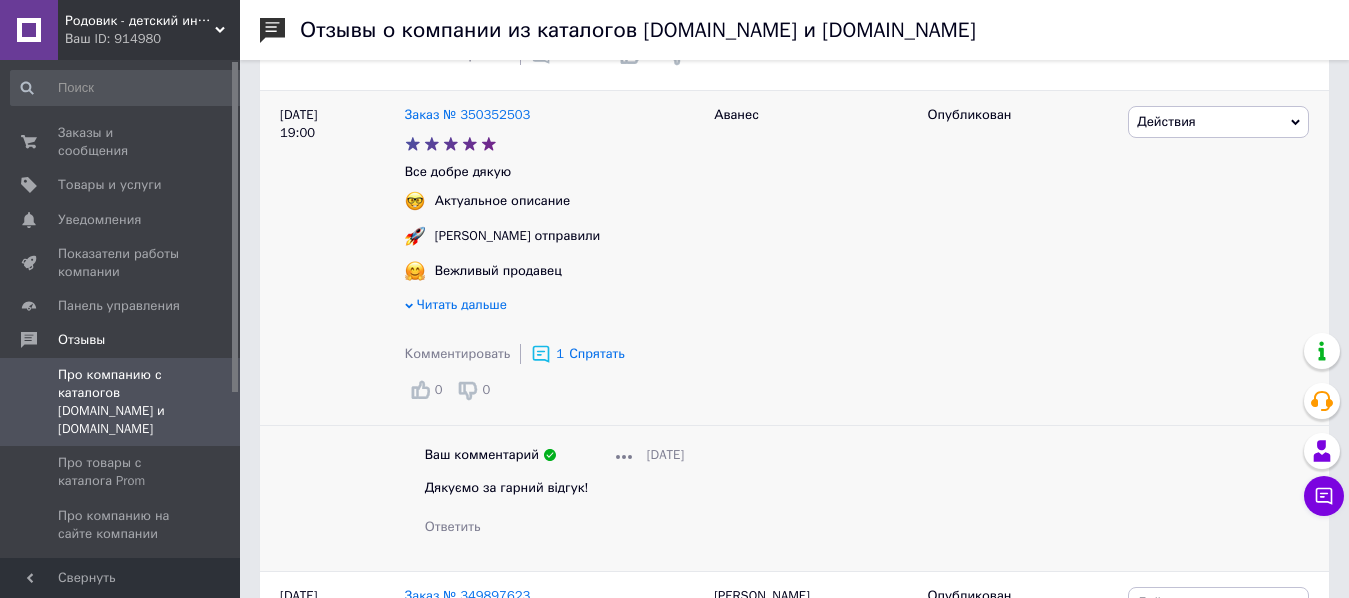 scroll, scrollTop: 1020, scrollLeft: 0, axis: vertical 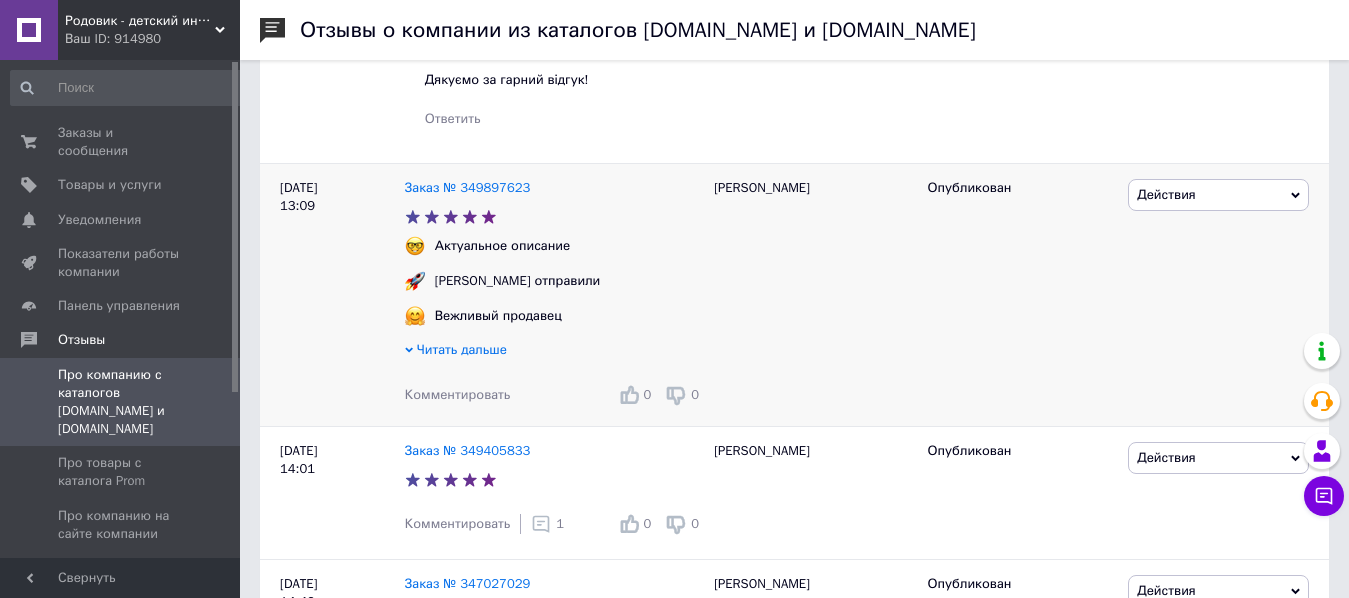 click on "Комментировать" at bounding box center (458, 394) 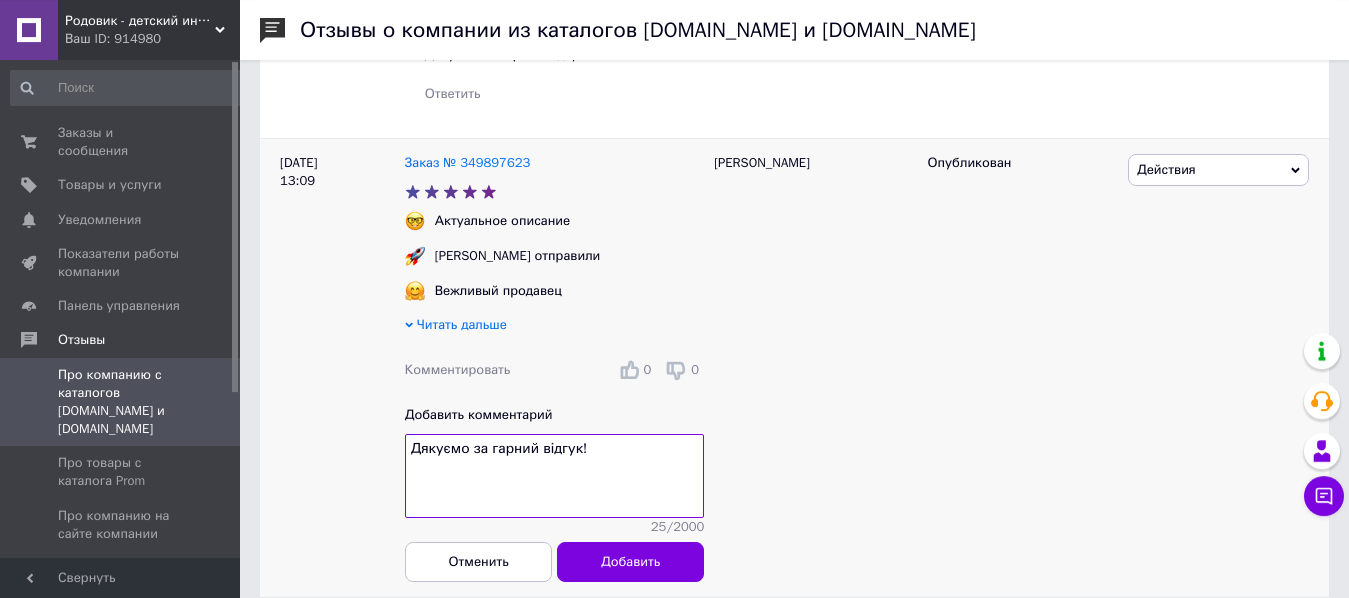 scroll, scrollTop: 1122, scrollLeft: 0, axis: vertical 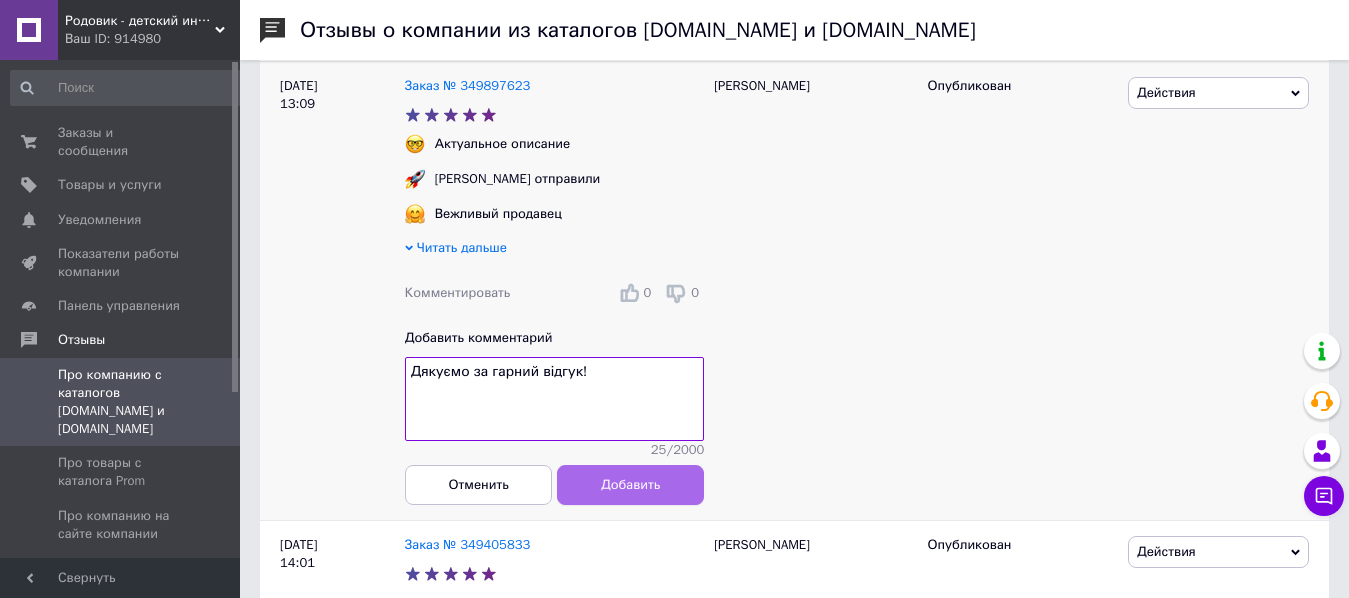 type on "Дякуємо за гарний відгук!" 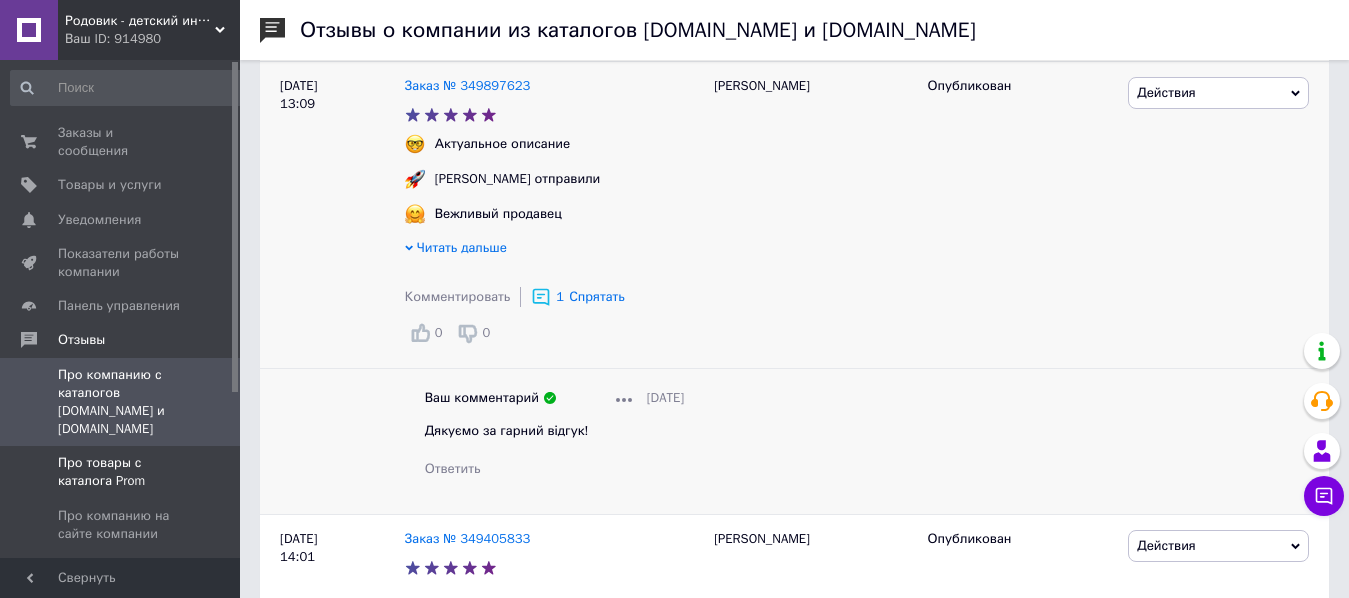 scroll, scrollTop: 714, scrollLeft: 0, axis: vertical 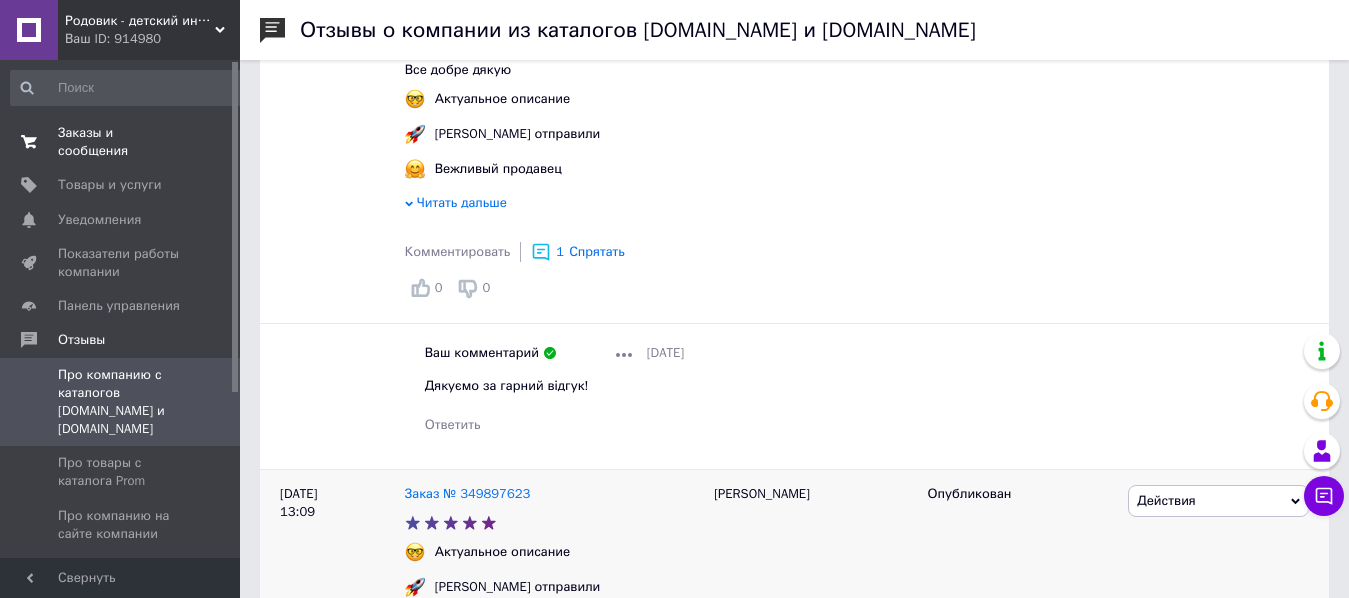 click on "Заказы и сообщения" at bounding box center [121, 142] 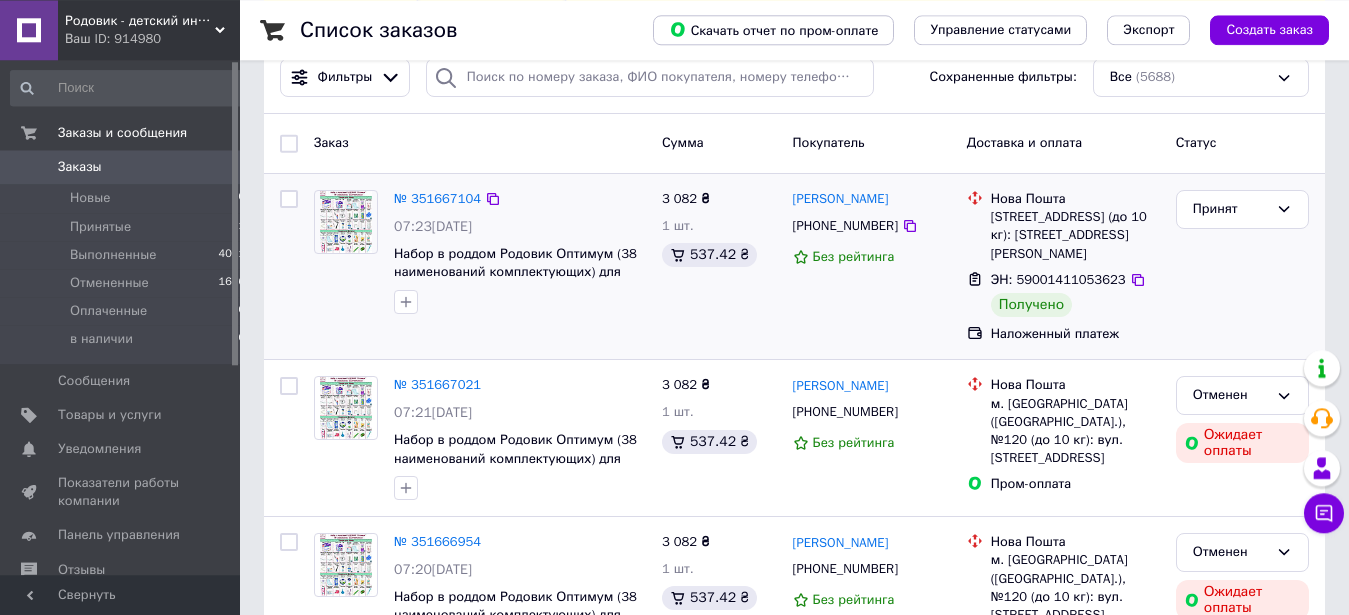 scroll, scrollTop: 204, scrollLeft: 0, axis: vertical 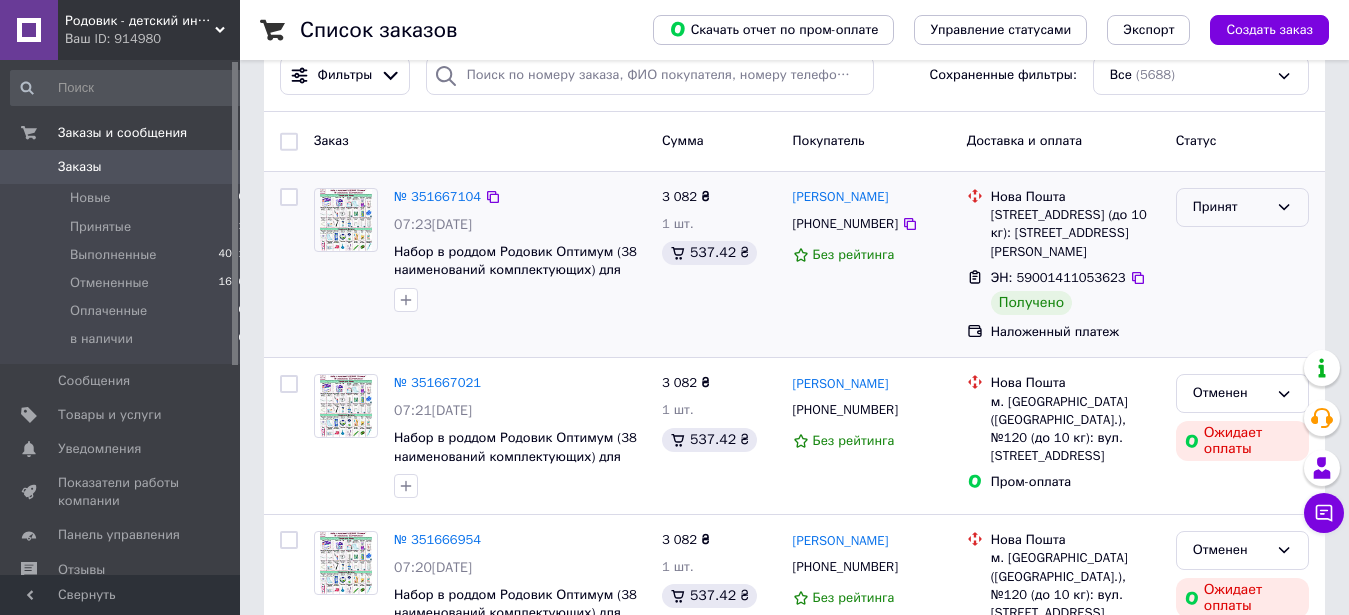 click on "Принят" at bounding box center [1230, 207] 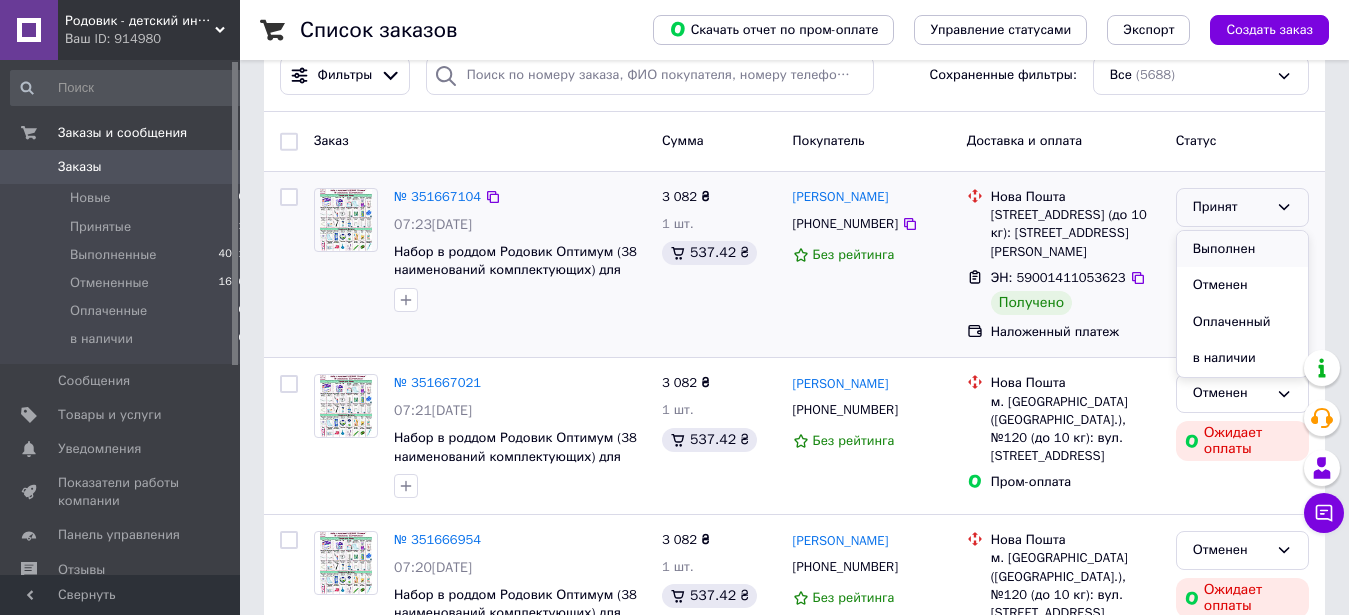 click on "Выполнен" at bounding box center (1242, 249) 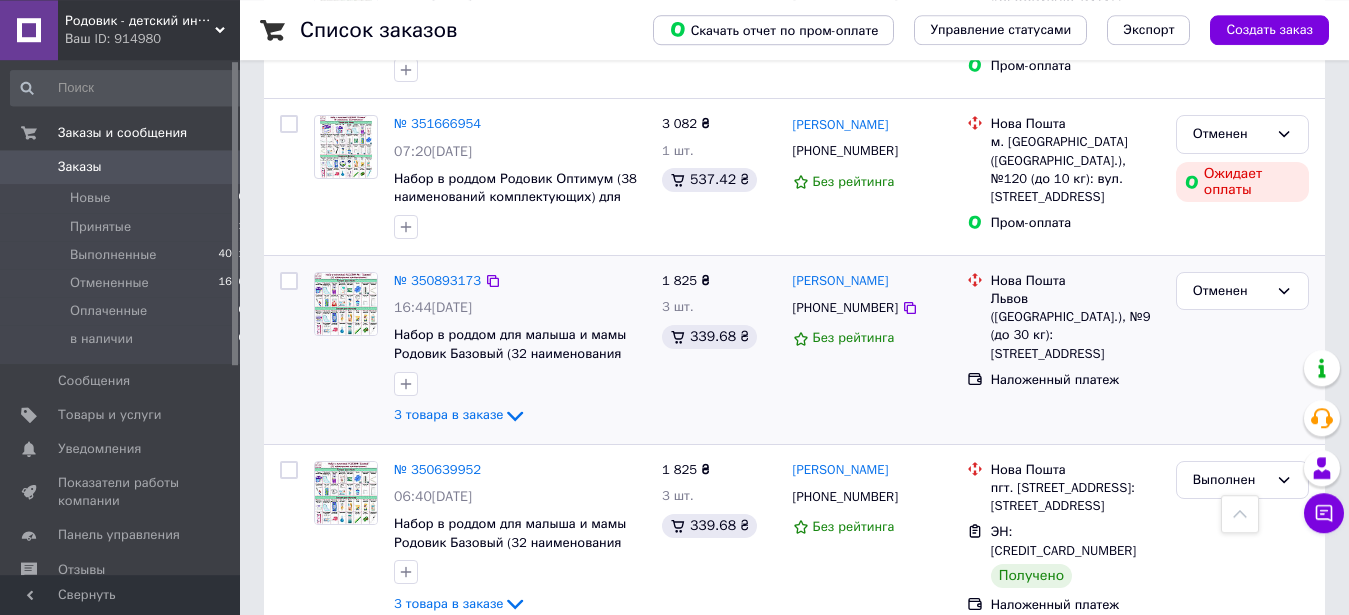 scroll, scrollTop: 714, scrollLeft: 0, axis: vertical 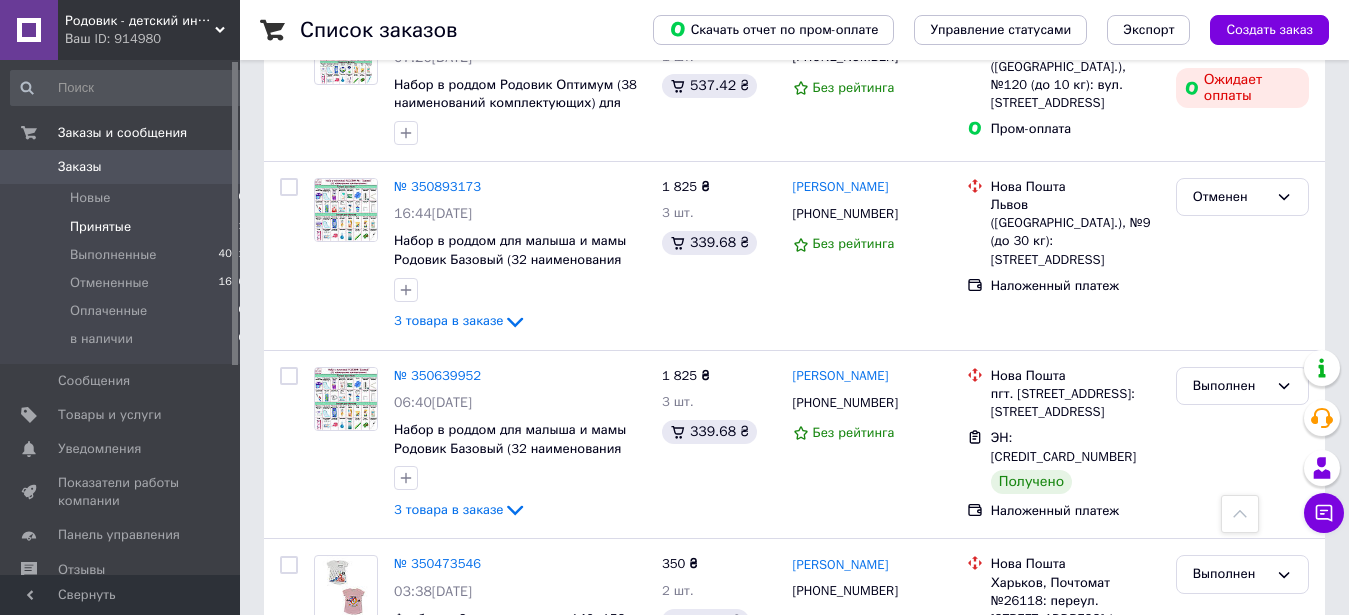 click on "Принятые 1" at bounding box center [128, 227] 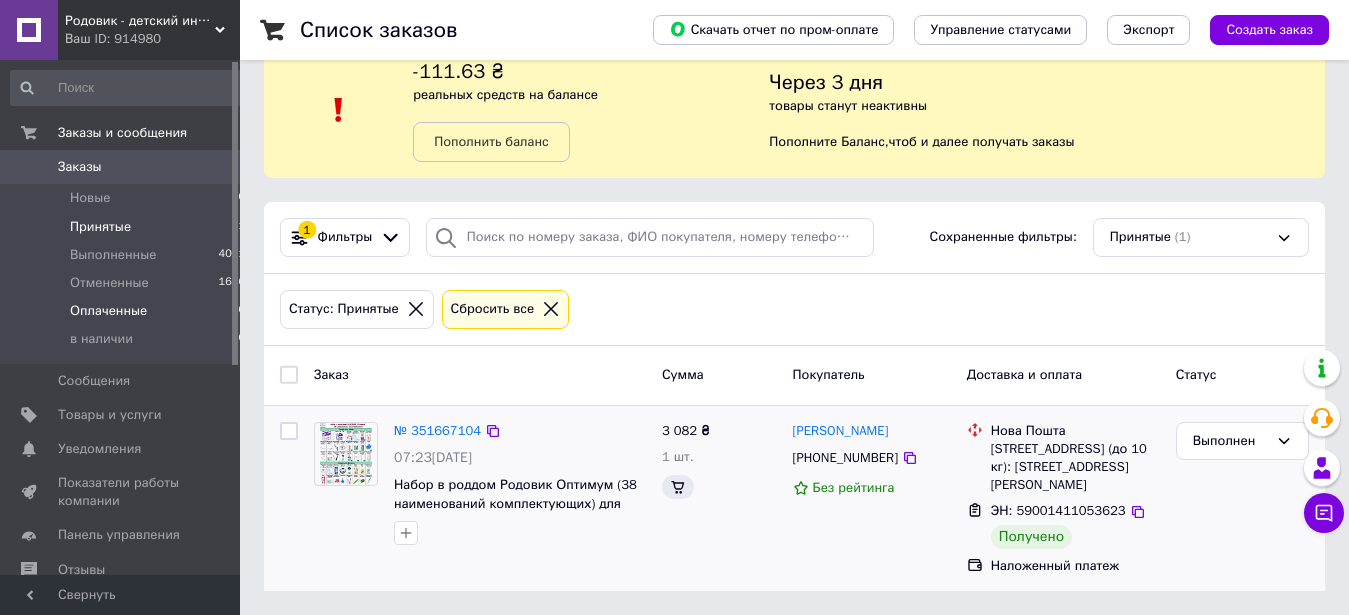 scroll, scrollTop: 0, scrollLeft: 0, axis: both 